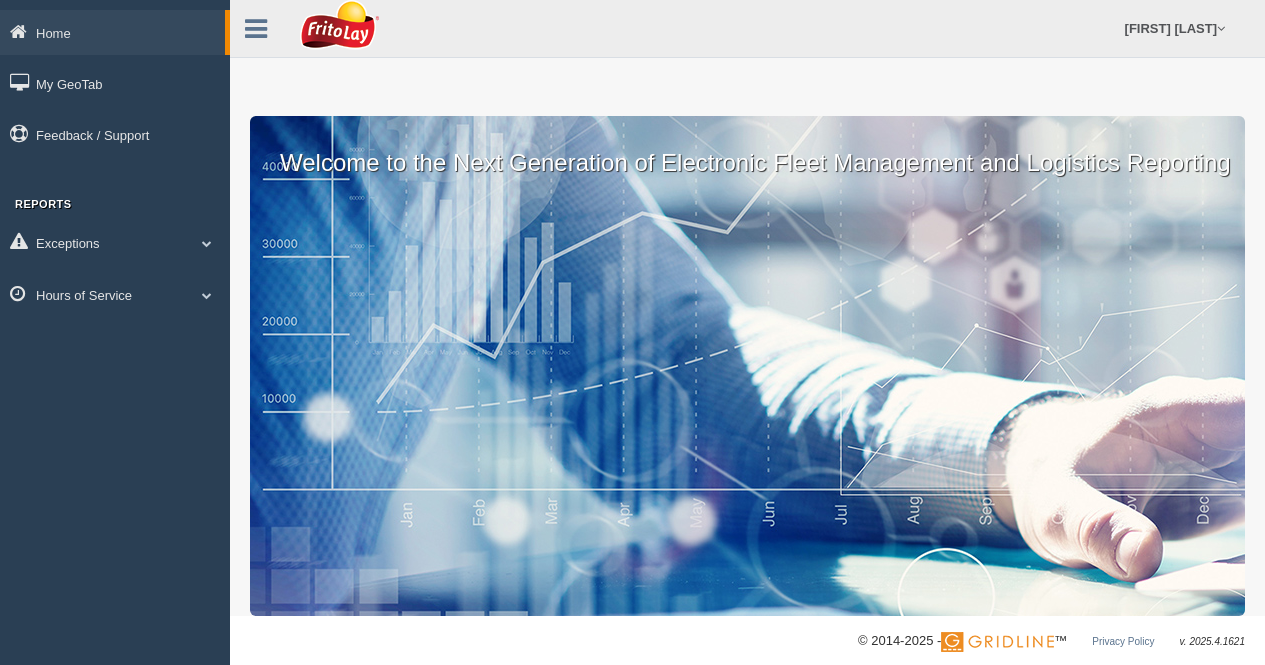 scroll, scrollTop: 0, scrollLeft: 0, axis: both 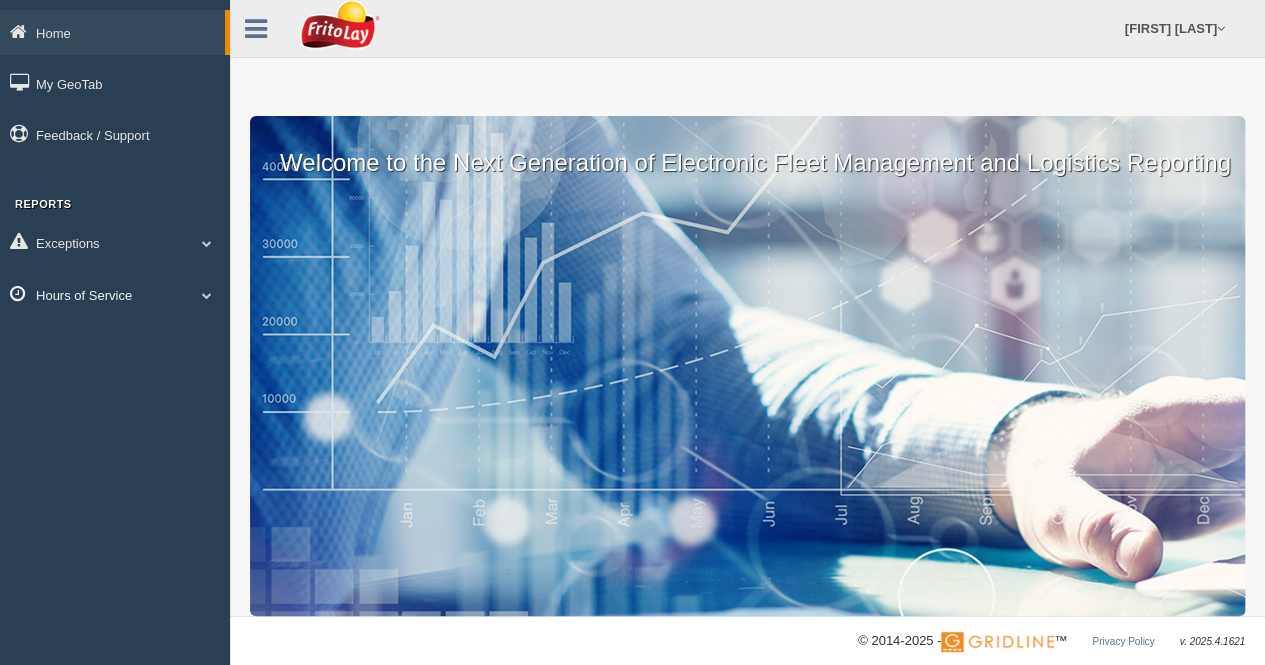 click at bounding box center (207, 243) 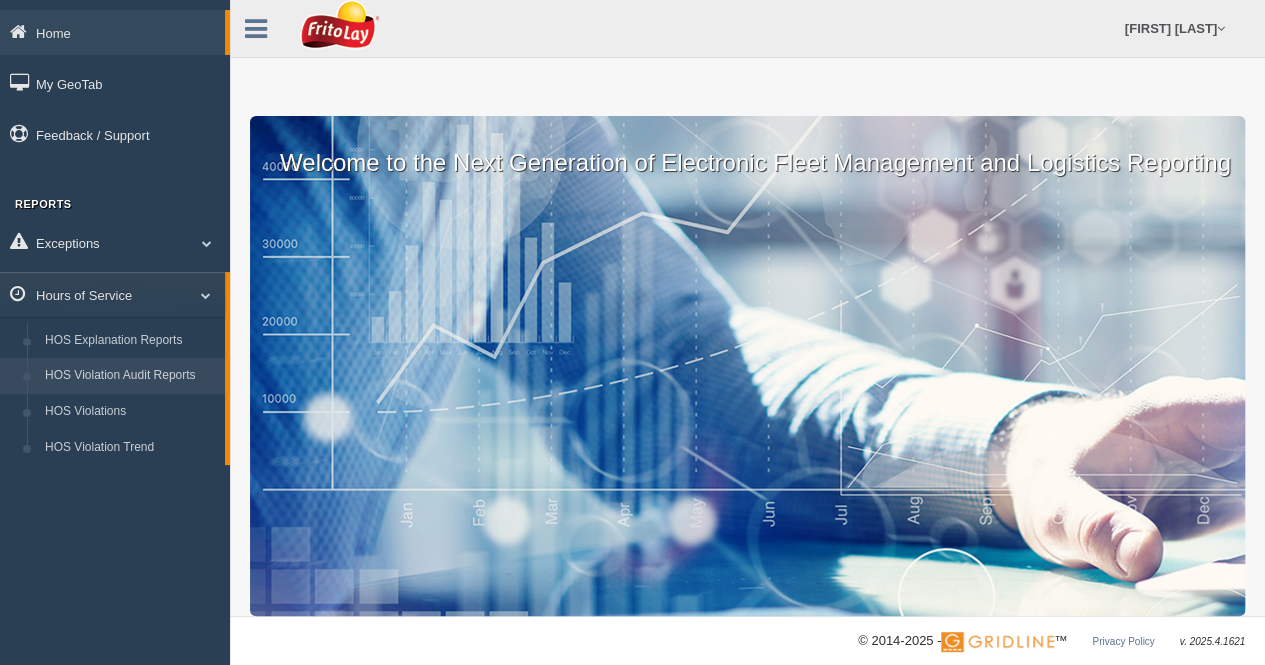 click on "HOS Violation Audit Reports" at bounding box center [130, 376] 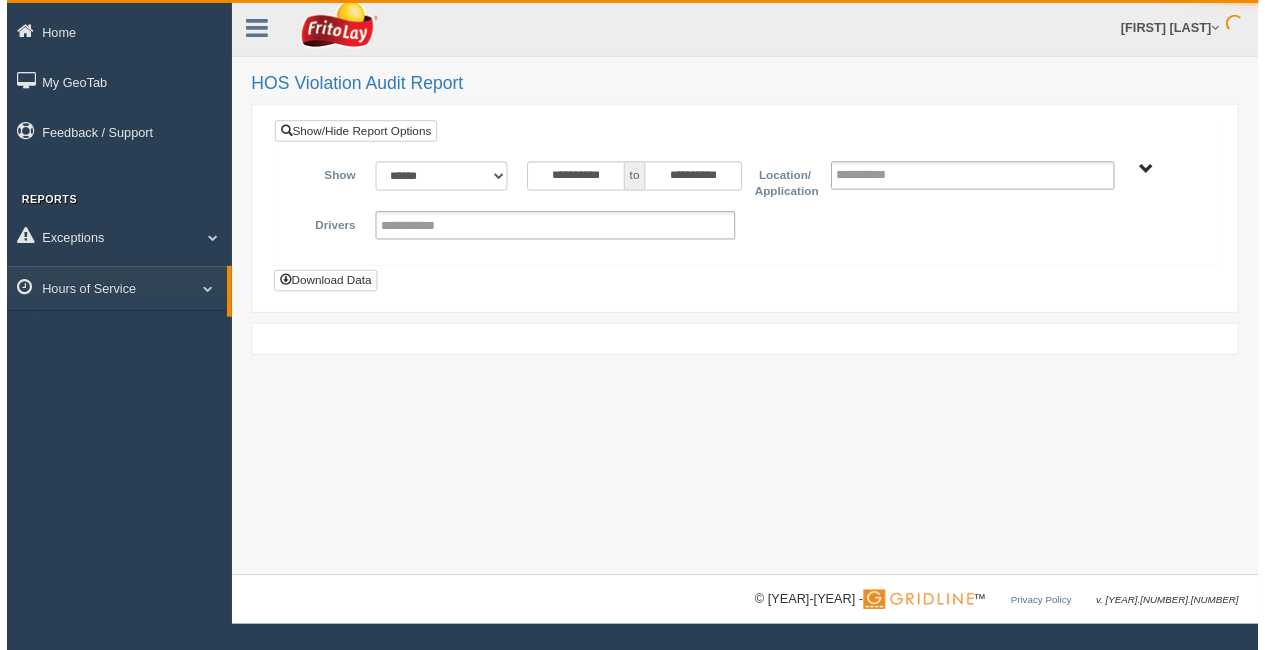 scroll, scrollTop: 0, scrollLeft: 0, axis: both 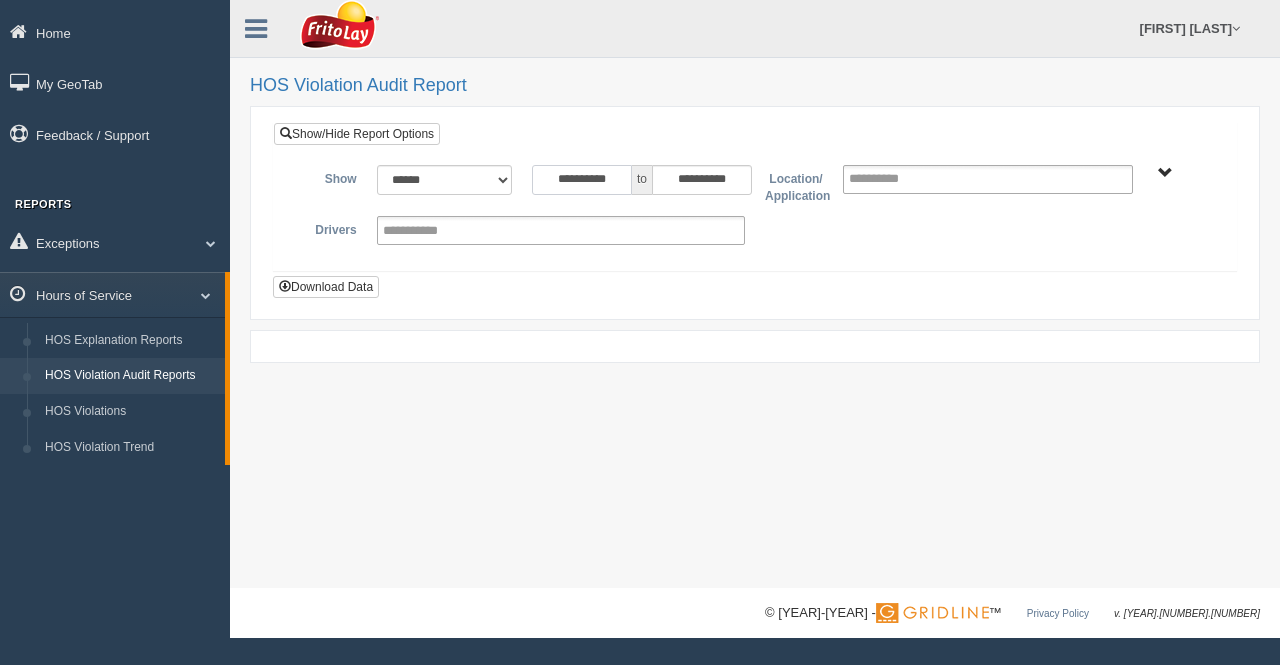 click on "**********" at bounding box center (582, 180) 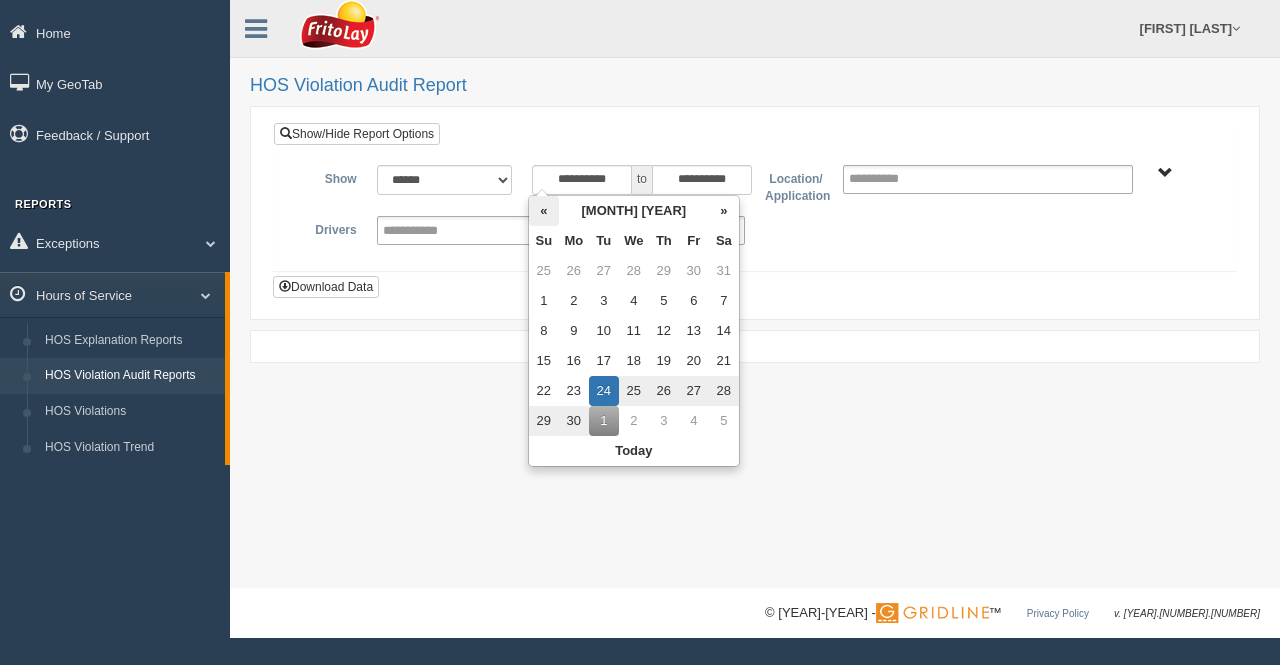 click on "«" at bounding box center [544, 211] 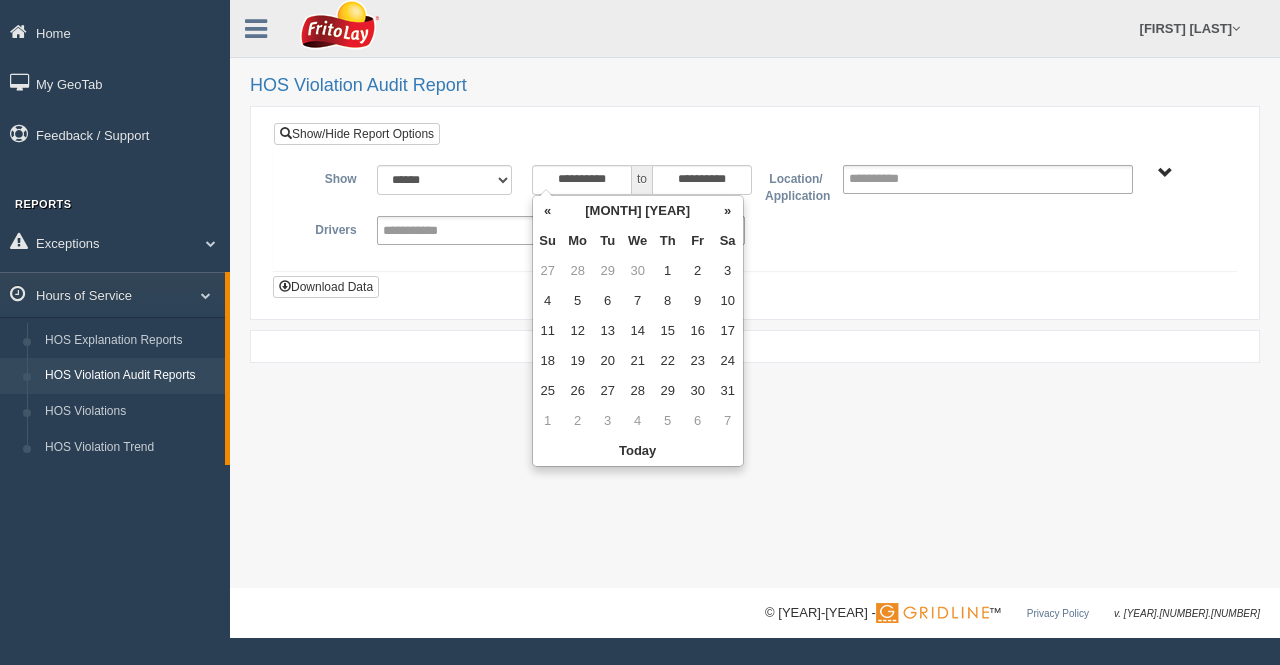 click on "«" at bounding box center [548, 211] 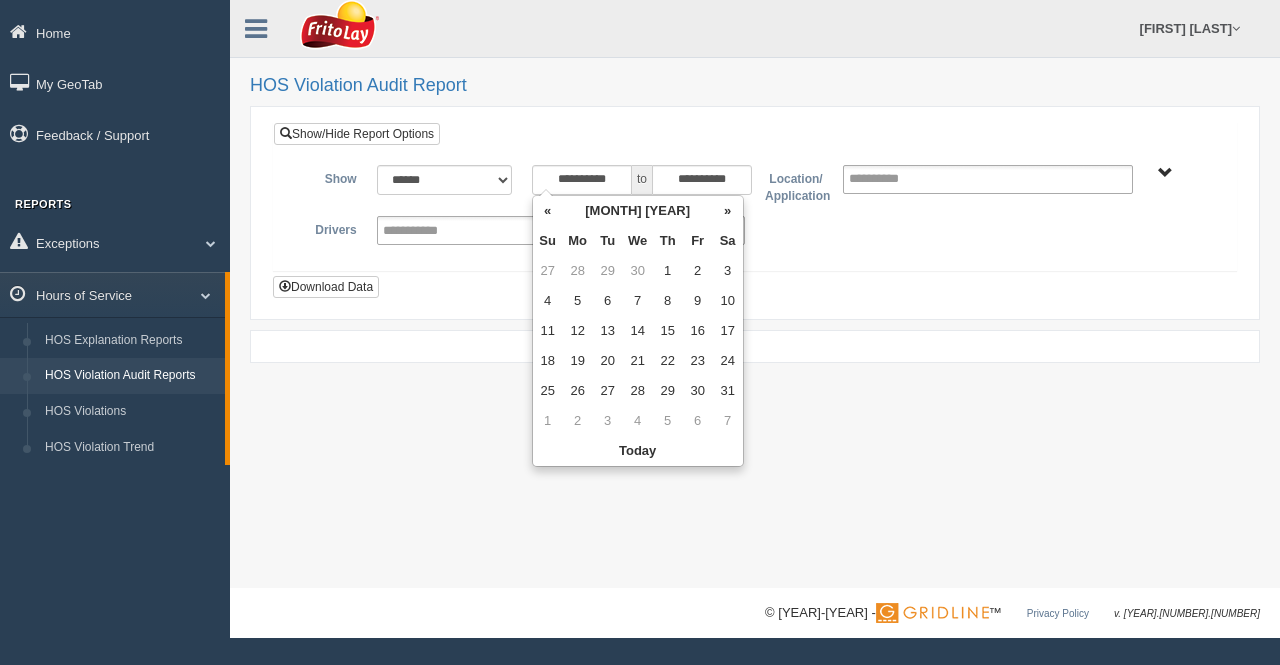 click on "«" at bounding box center (548, 211) 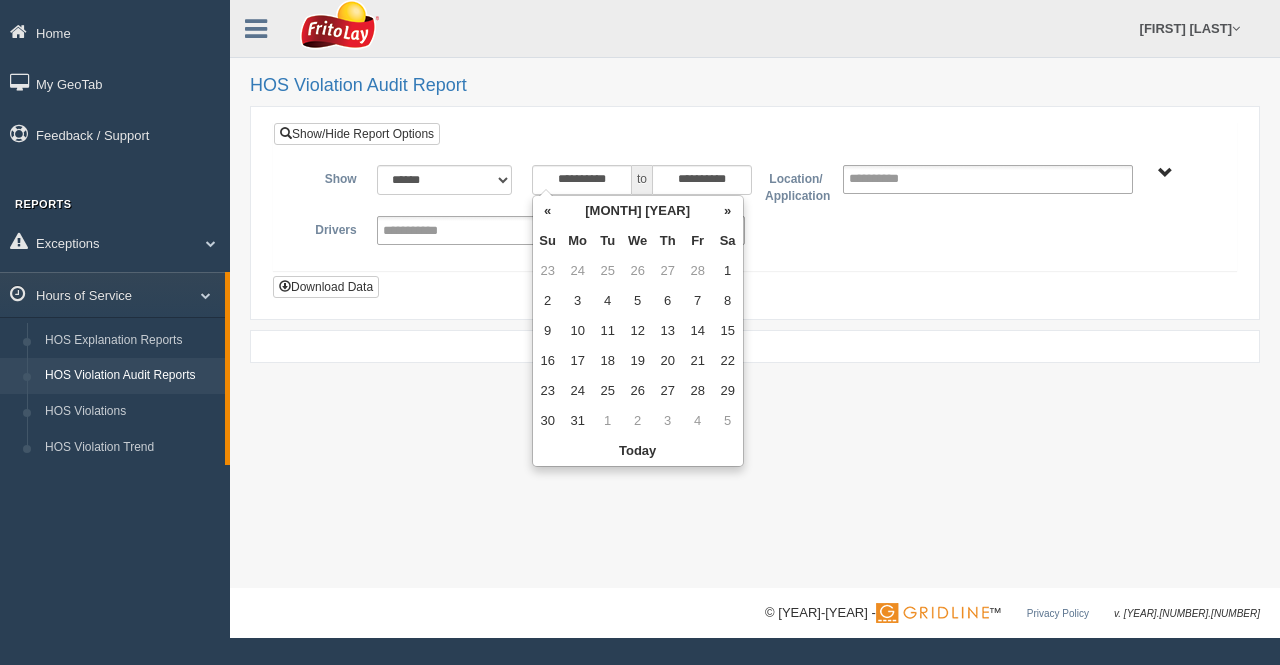 click on "«" at bounding box center (548, 211) 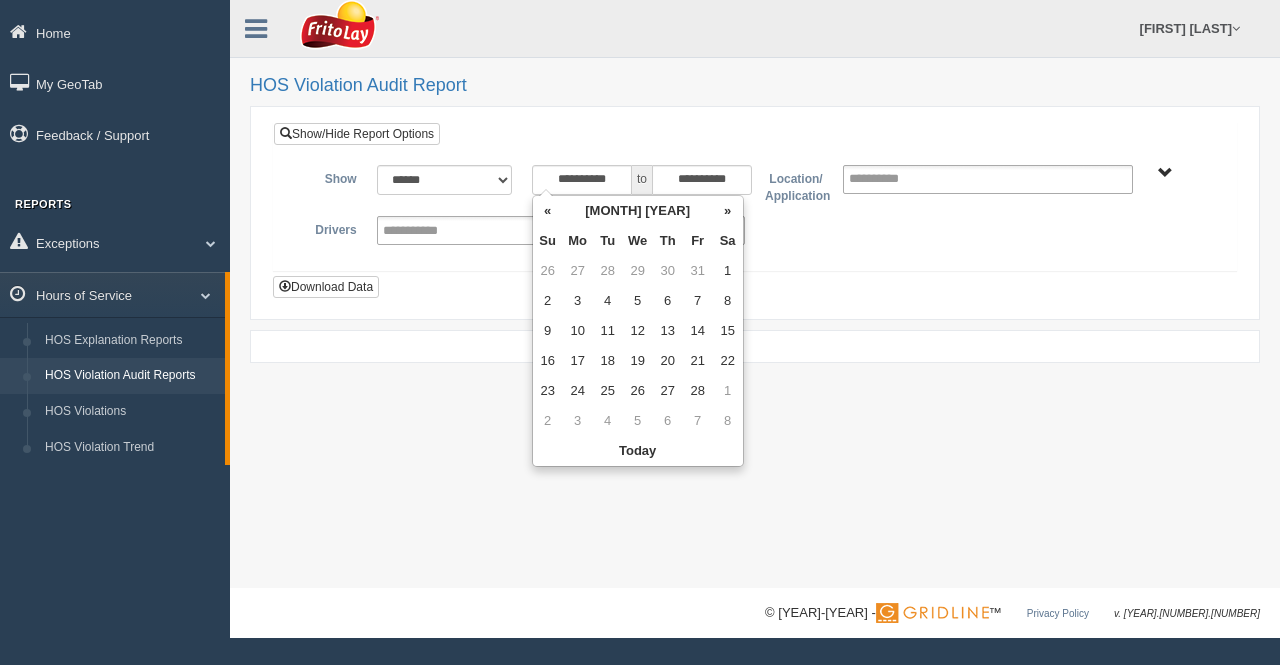 click on "«" at bounding box center (548, 211) 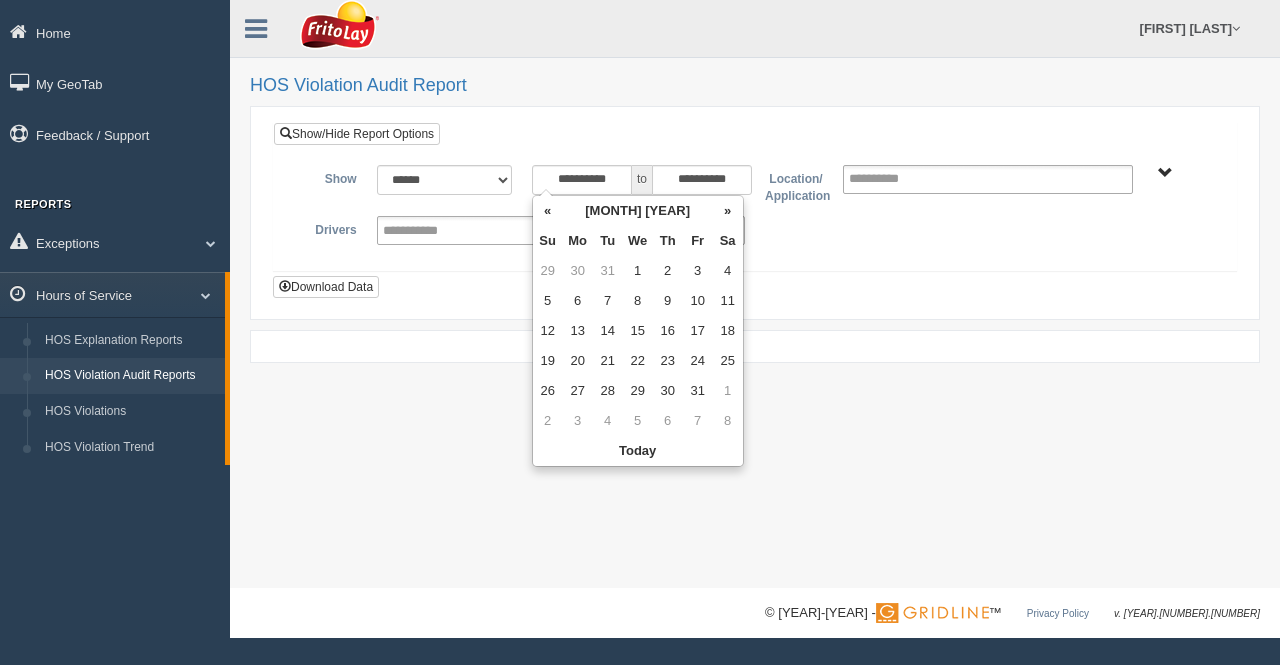 click on "«" at bounding box center (548, 211) 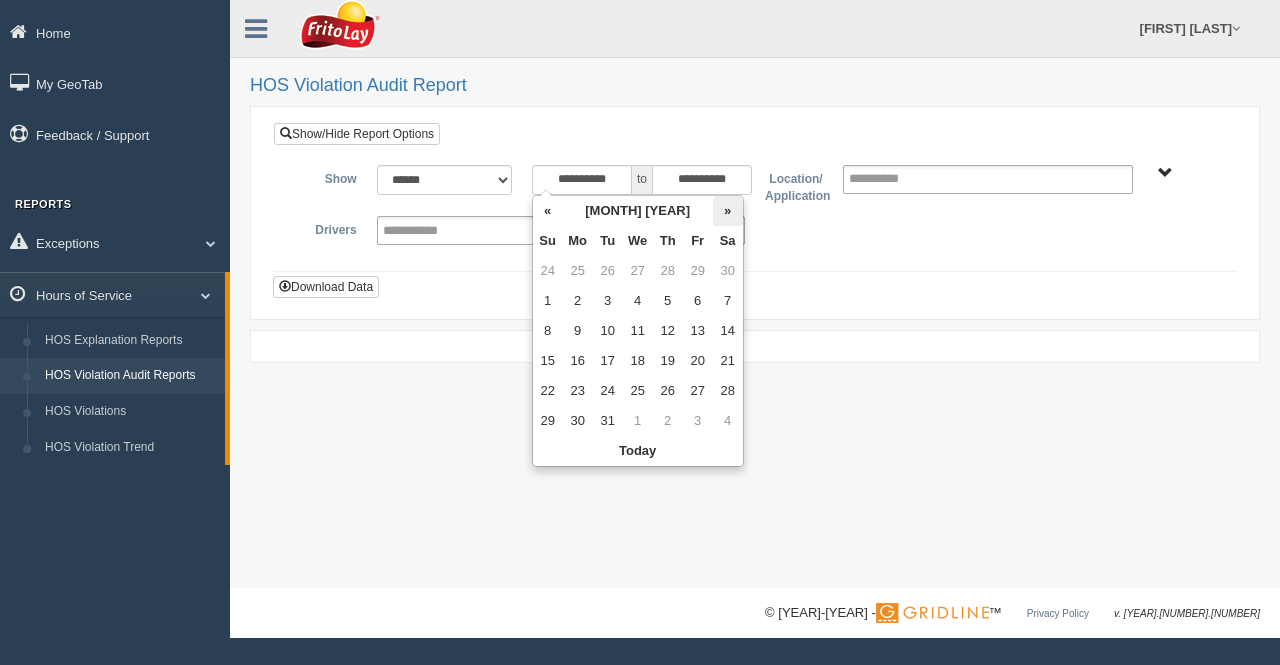 click on "»" at bounding box center (728, 211) 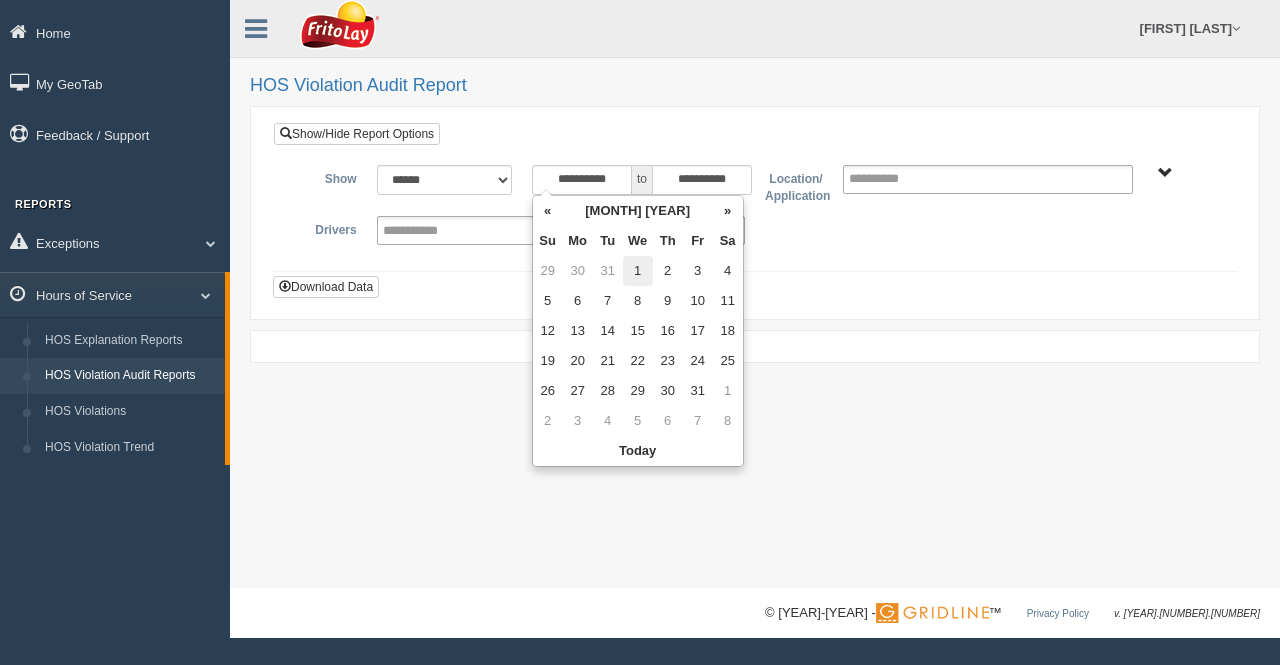 click on "1" at bounding box center [638, 271] 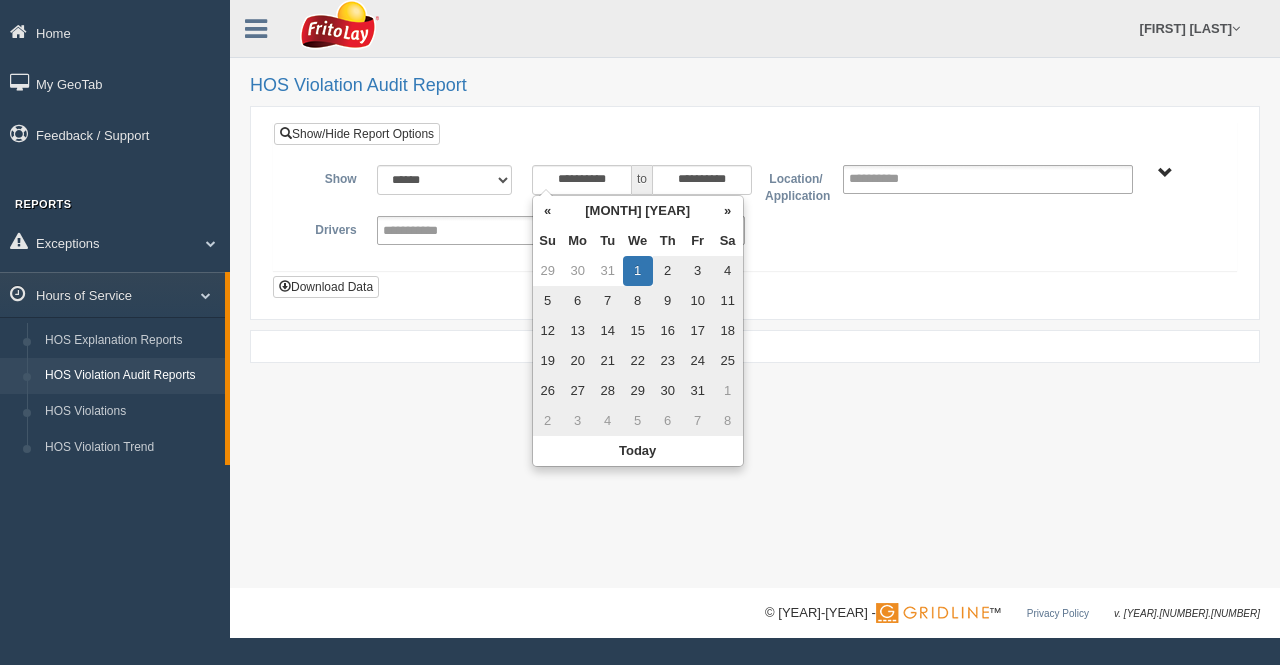 click on "BLUE RIDGE ZONE ZONE-MU01644  CHESAPEAKE BAY ZONE-MU01512  GREATER LOUISVILLE ZONE-MU01577  GREATER VIRGINIA ZONE-MU01526" at bounding box center [1165, 173] 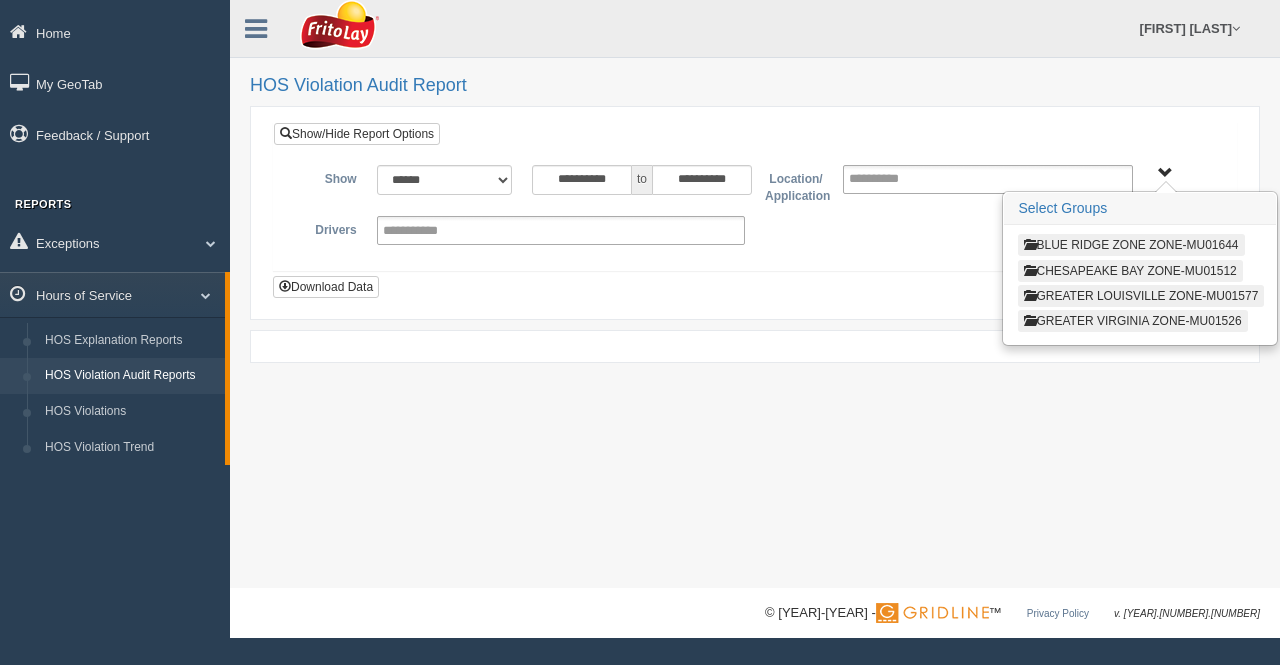 click on "BLUE RIDGE ZONE ZONE-MU01644" at bounding box center (1131, 245) 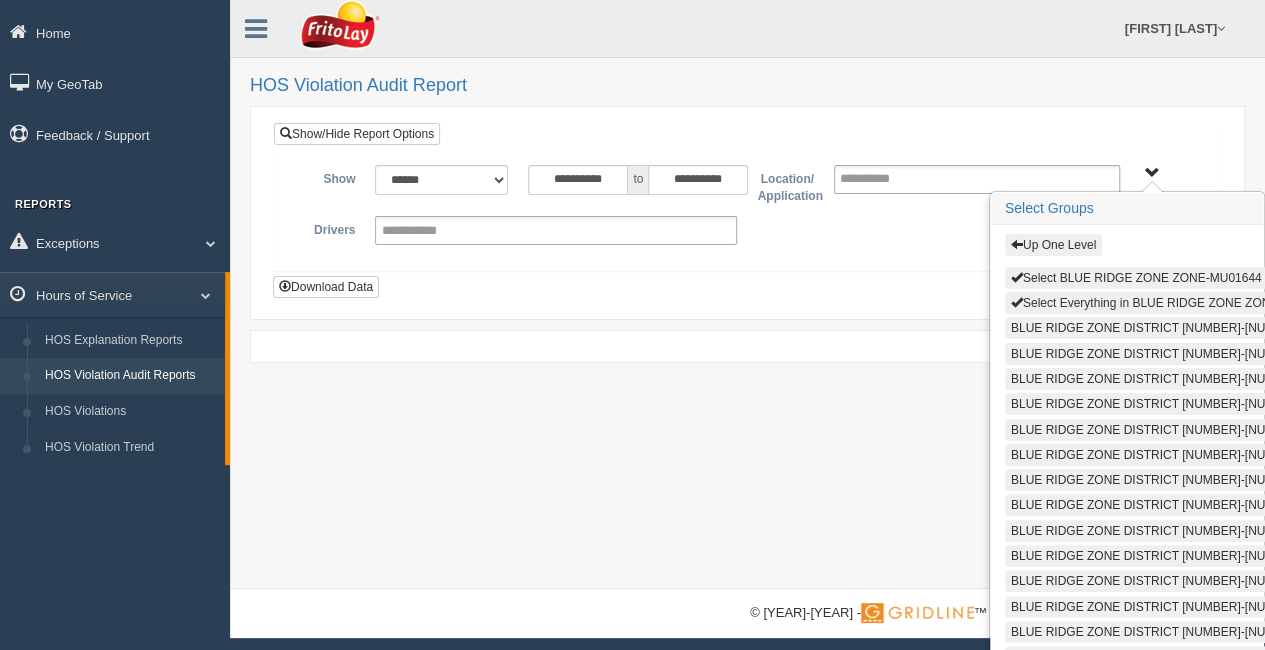click on "Select Everything in BLUE RIDGE ZONE ZONE-MU01644" at bounding box center (1172, 303) 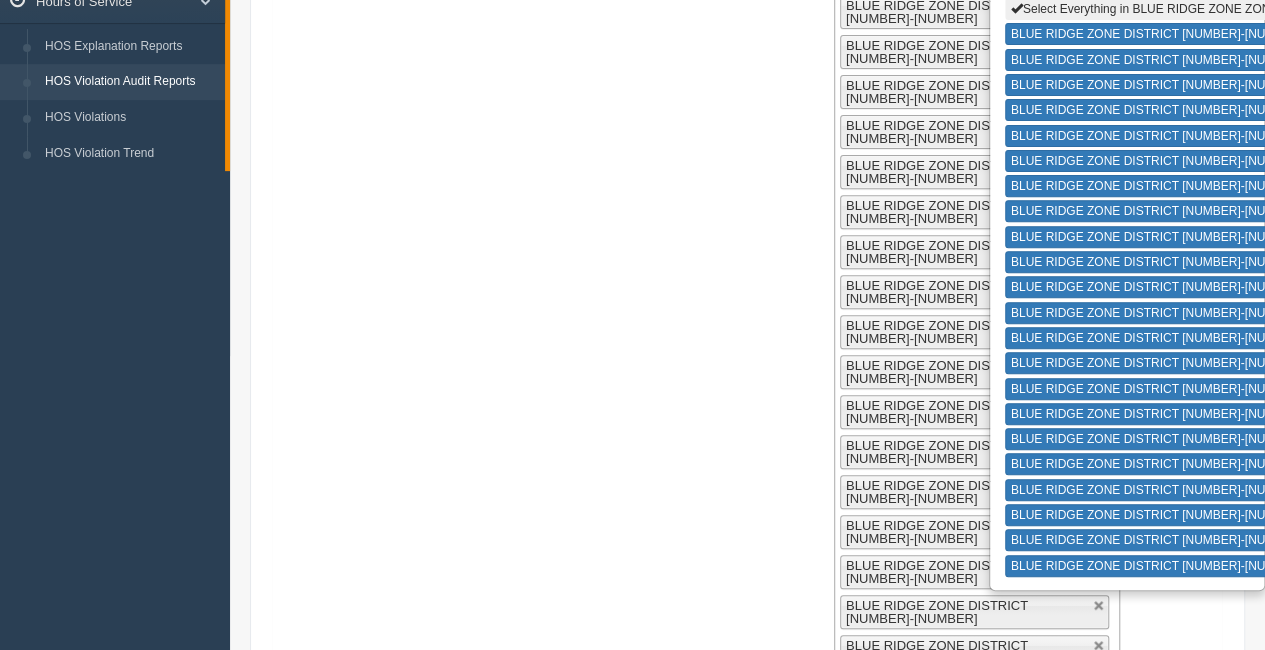 scroll, scrollTop: 646, scrollLeft: 0, axis: vertical 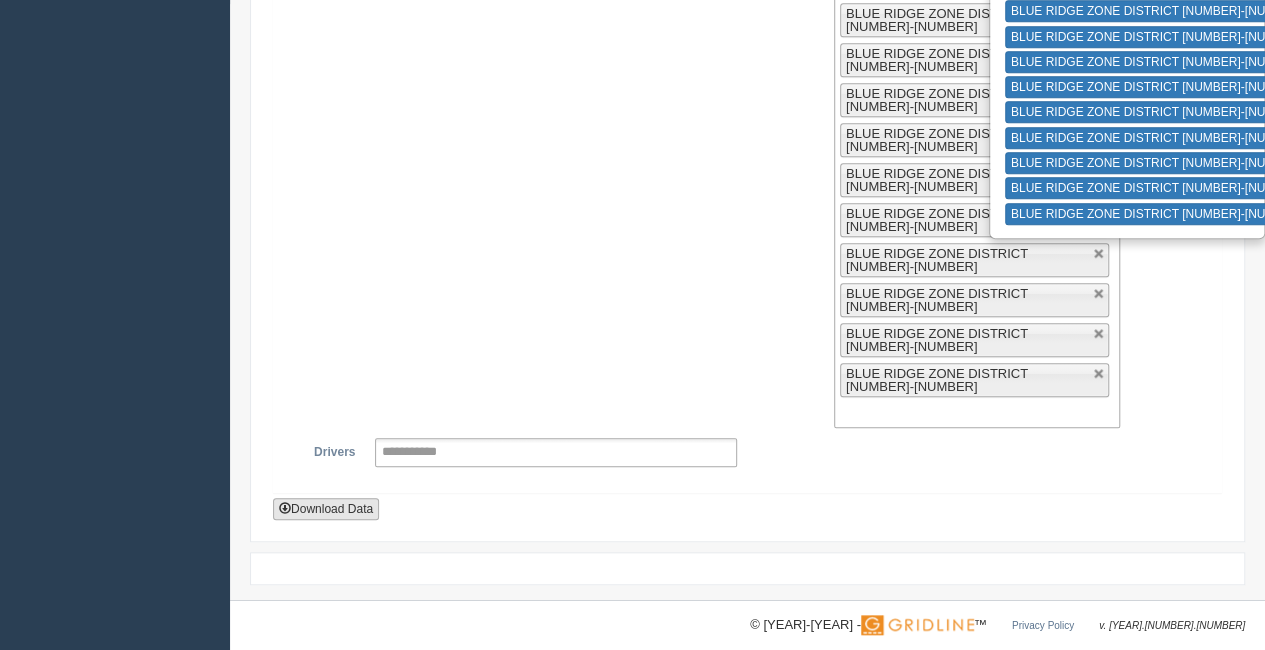 click on "Download Data" at bounding box center (326, 509) 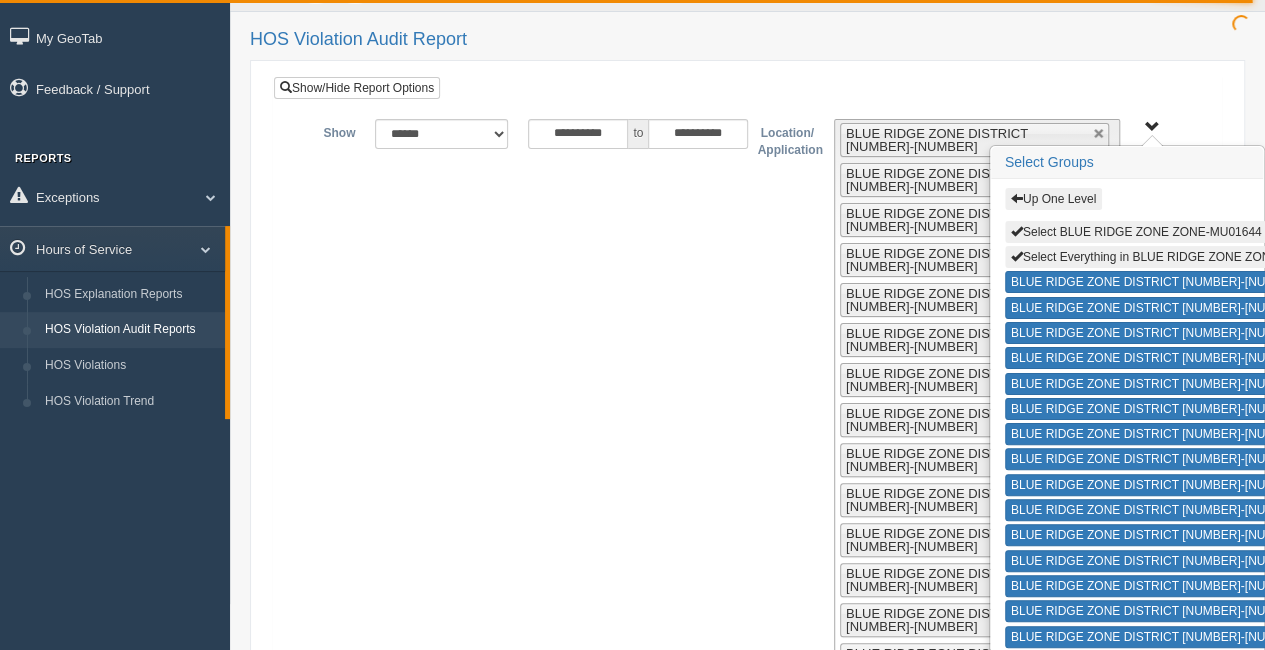 scroll, scrollTop: 0, scrollLeft: 0, axis: both 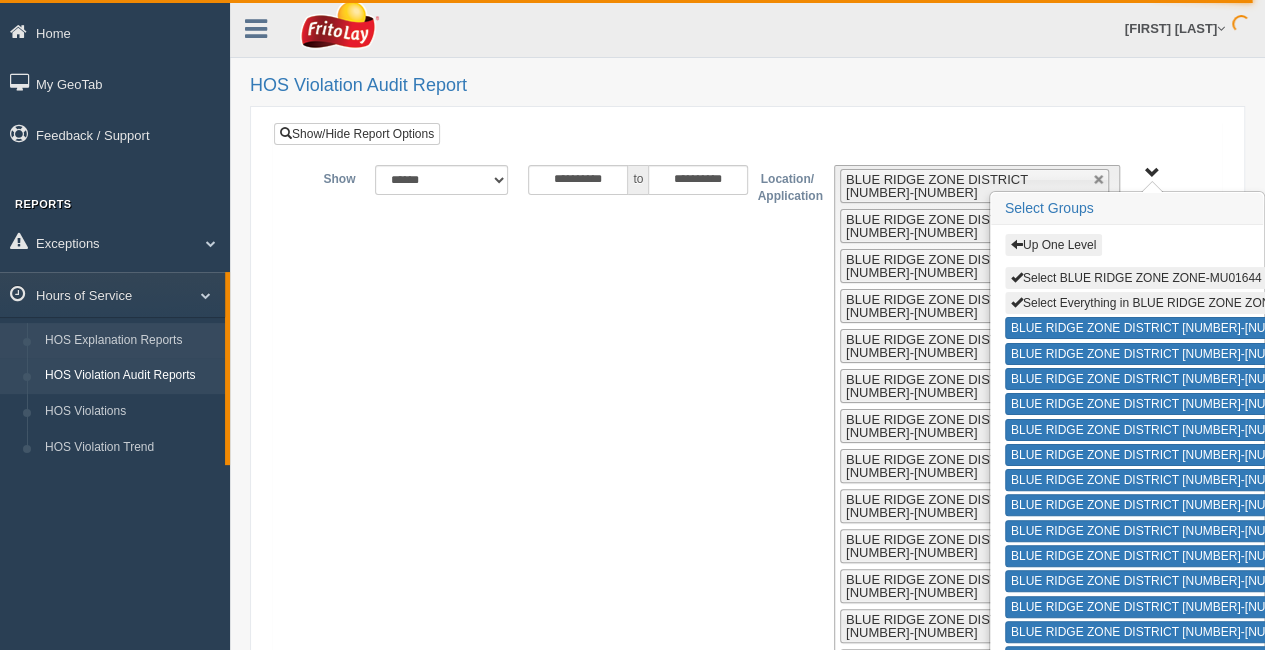 click on "HOS Explanation Reports" at bounding box center (130, 341) 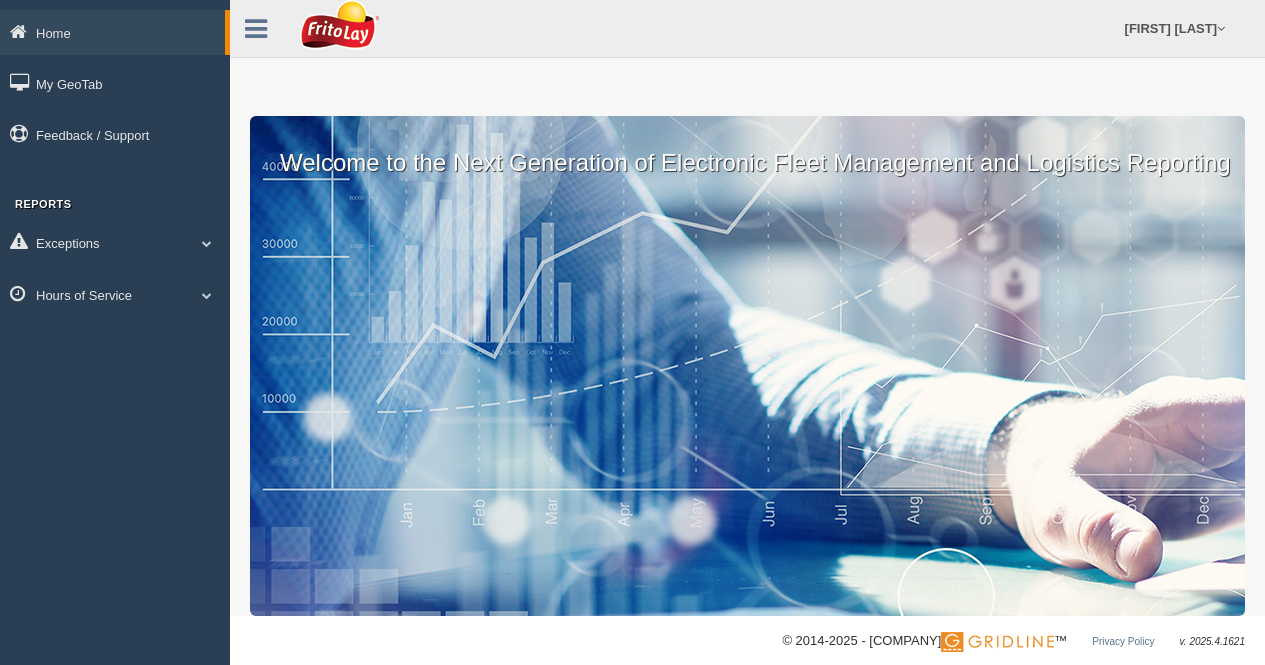 scroll, scrollTop: 0, scrollLeft: 0, axis: both 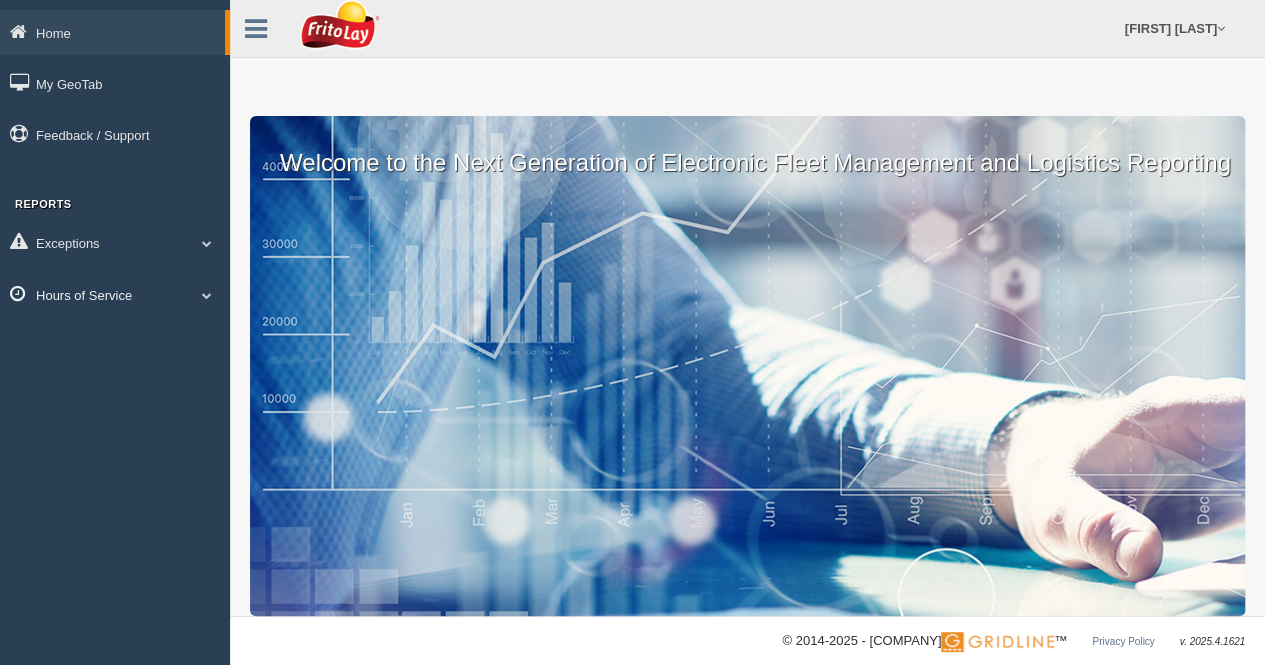 click on "Hours of Service" at bounding box center [112, 32] 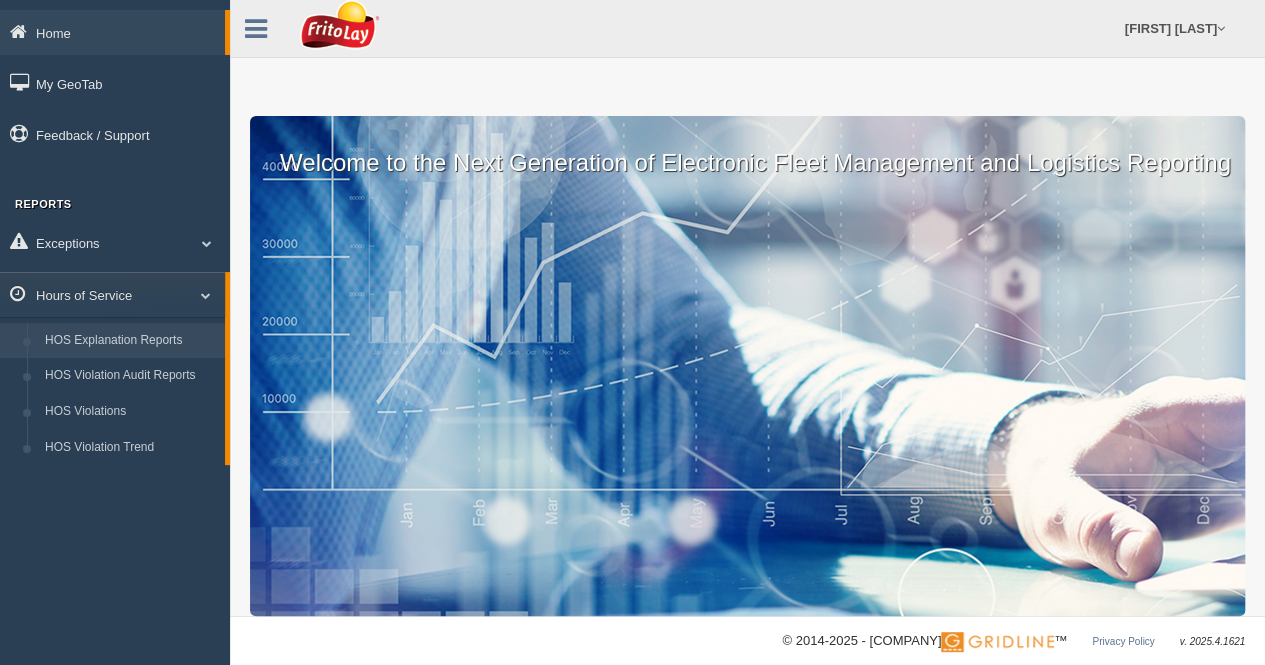 click on "HOS Explanation Reports" at bounding box center [130, 341] 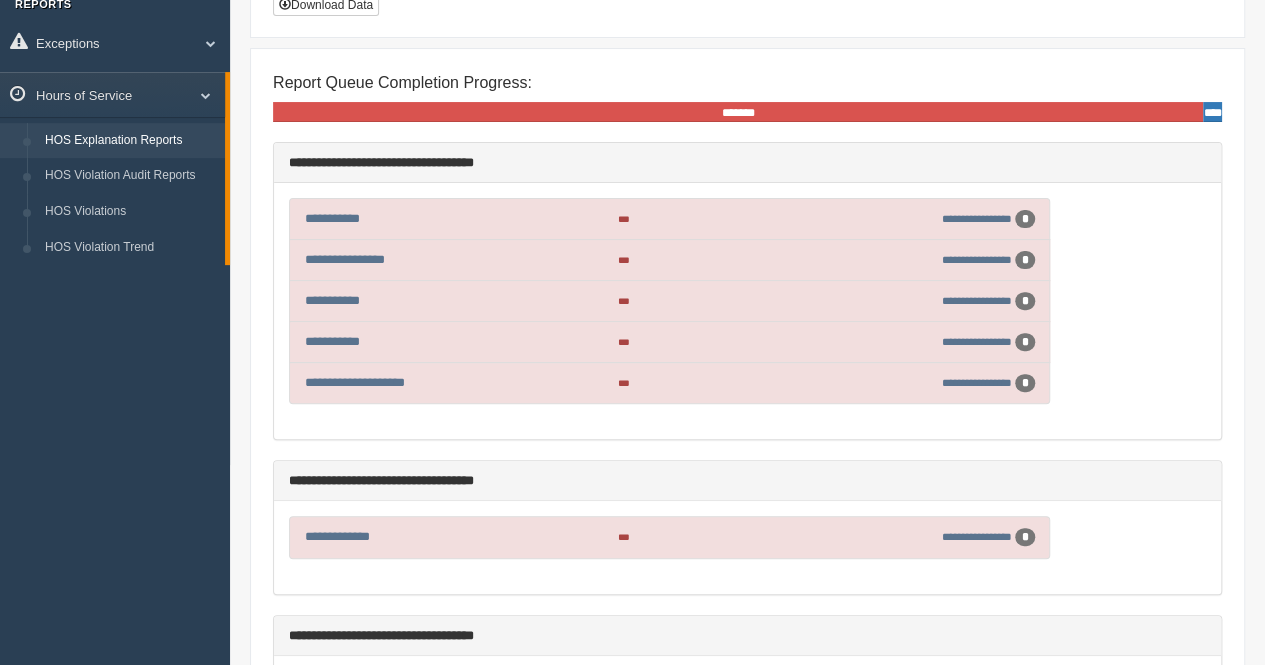 scroll, scrollTop: 0, scrollLeft: 0, axis: both 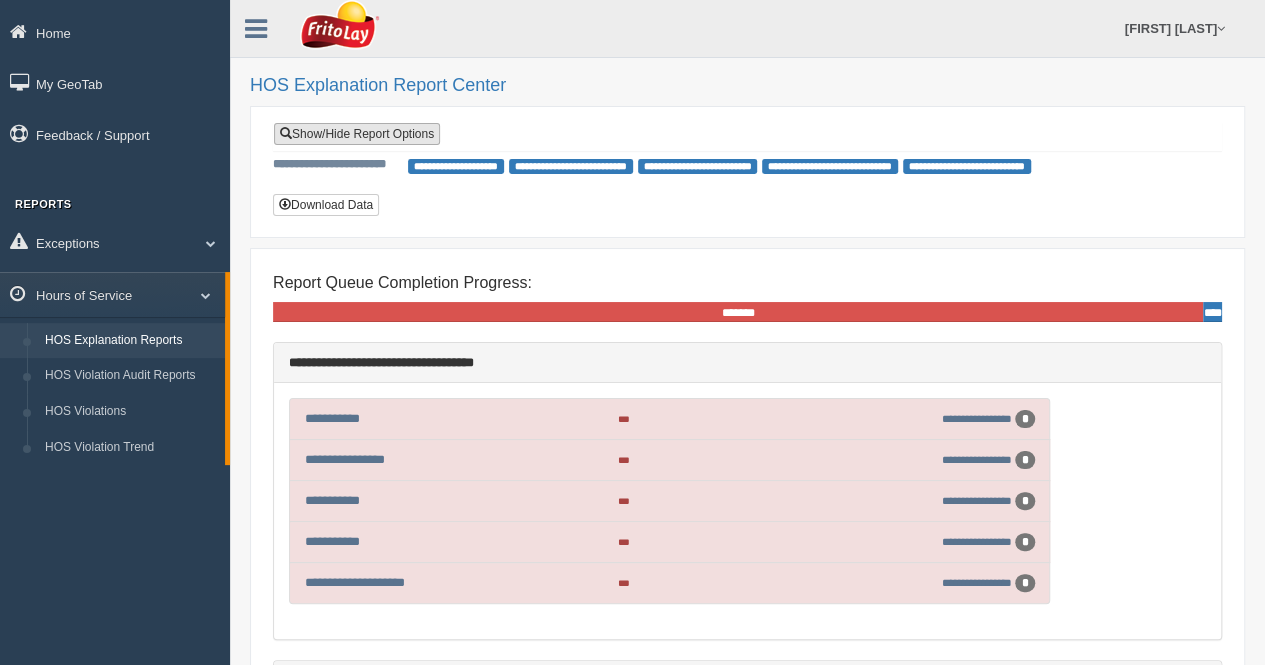 click on "Show/Hide Report Options" at bounding box center [357, 134] 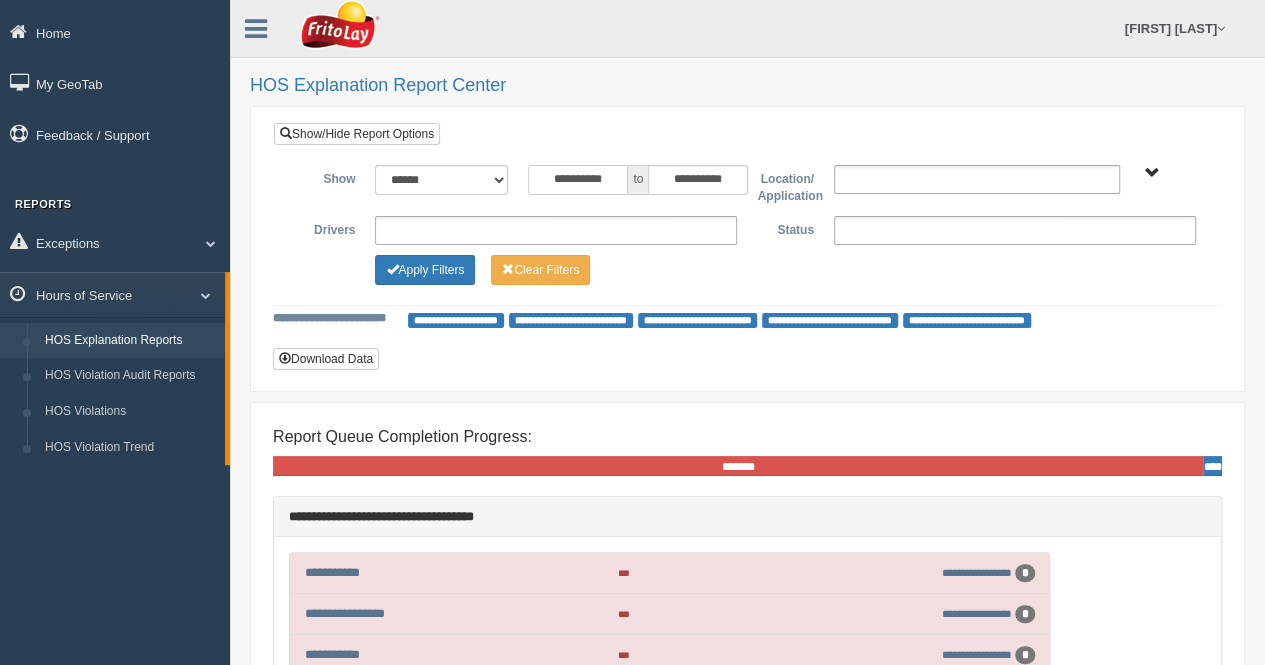 click on "**********" at bounding box center (578, 180) 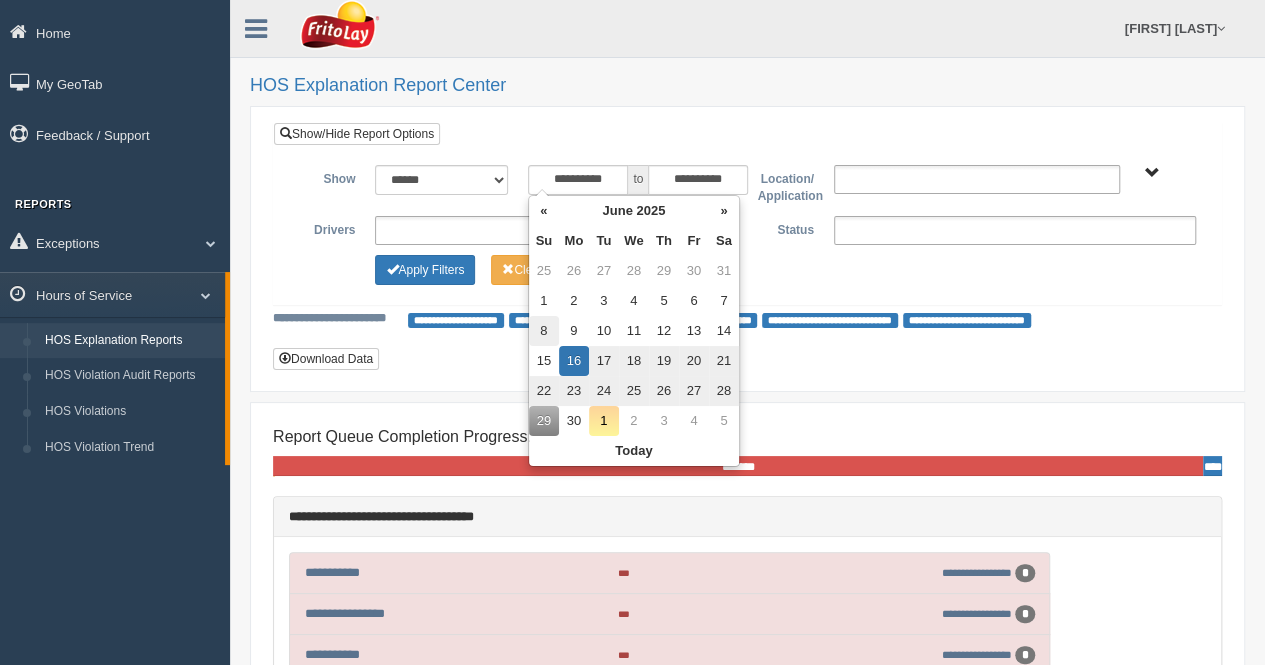click on "8" at bounding box center [544, 271] 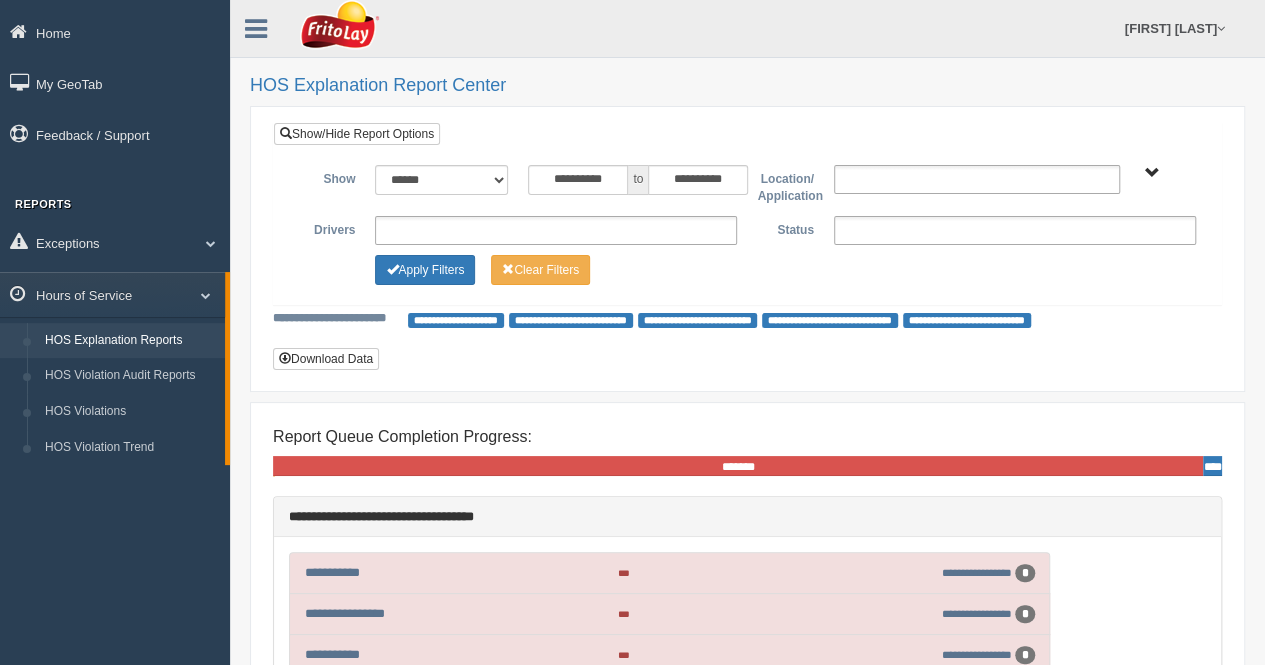 click on "**********" at bounding box center [747, 249] 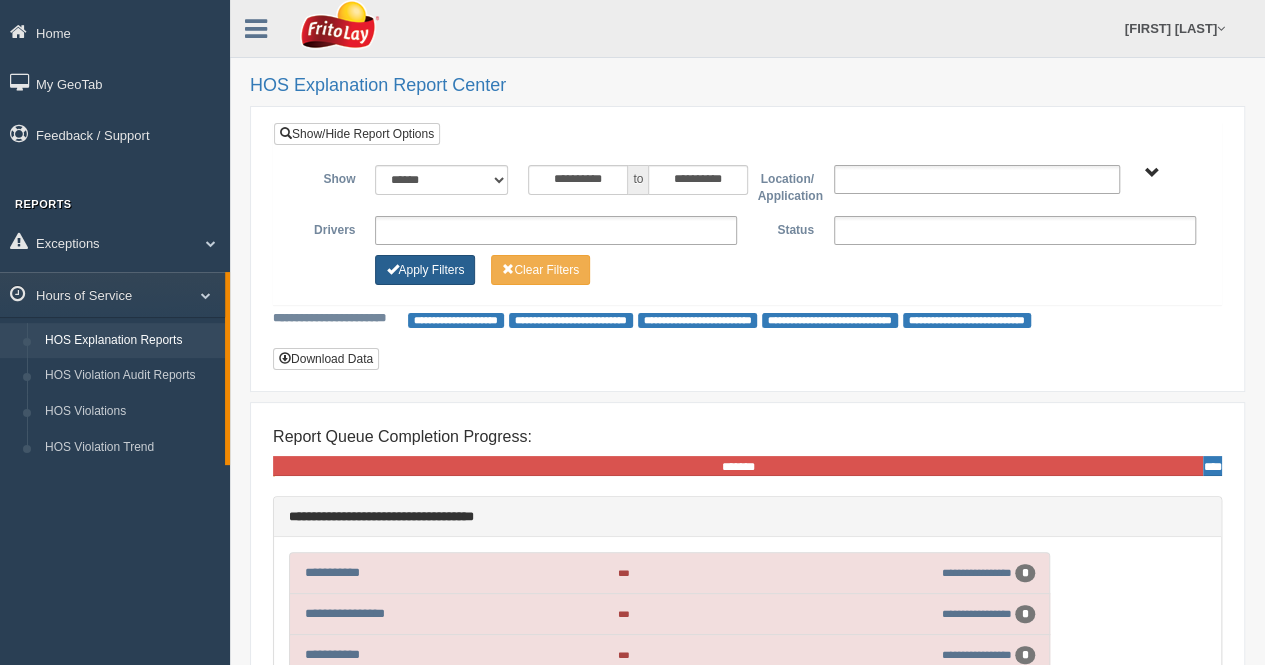 click on "Apply Filters" at bounding box center [425, 270] 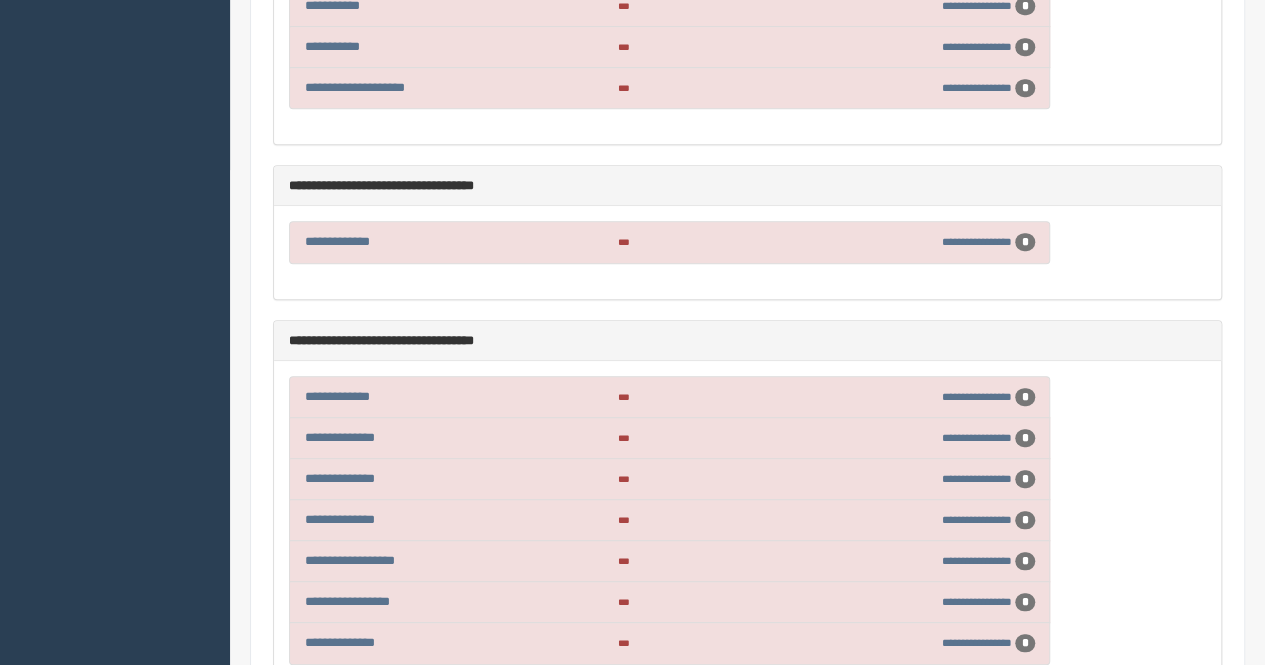 scroll, scrollTop: 600, scrollLeft: 0, axis: vertical 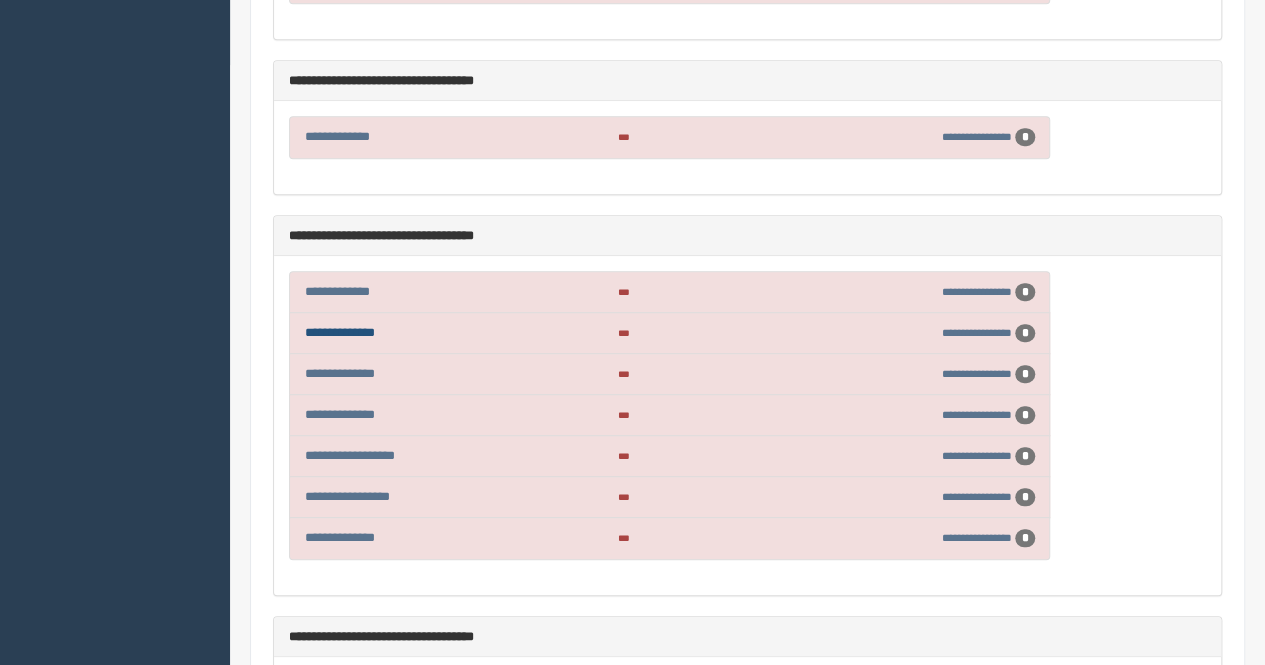 click on "**********" at bounding box center [340, 332] 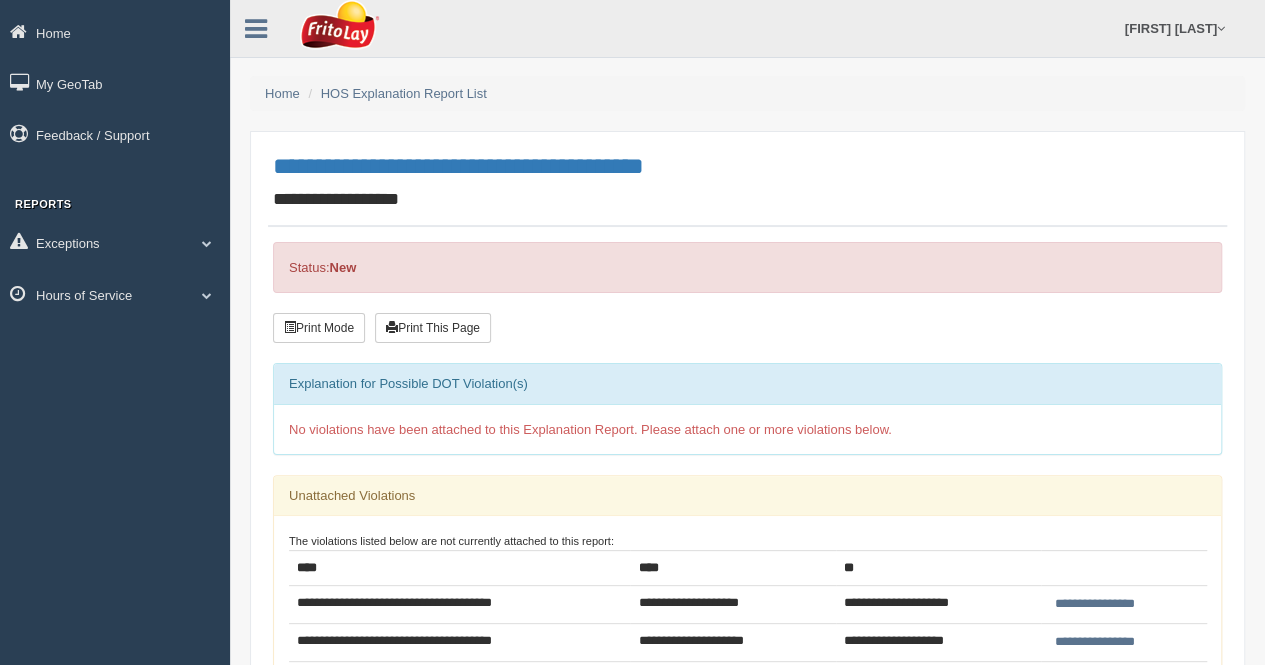 scroll, scrollTop: 100, scrollLeft: 0, axis: vertical 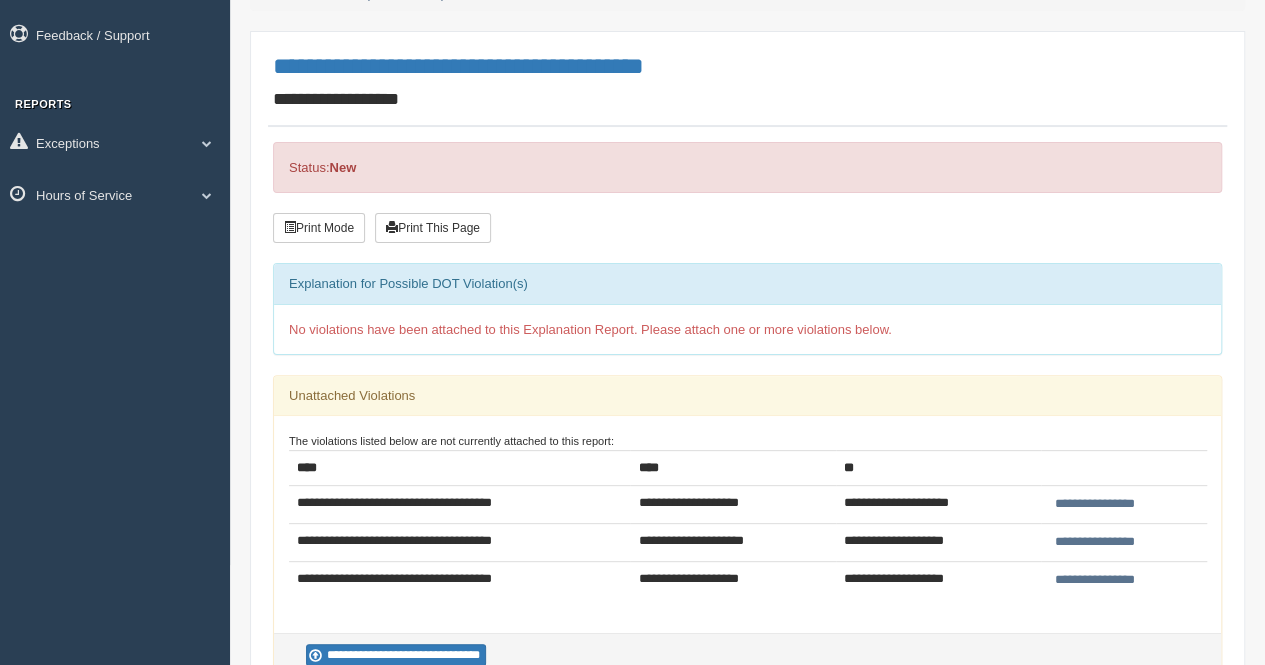 click on "**********" at bounding box center [1095, 504] 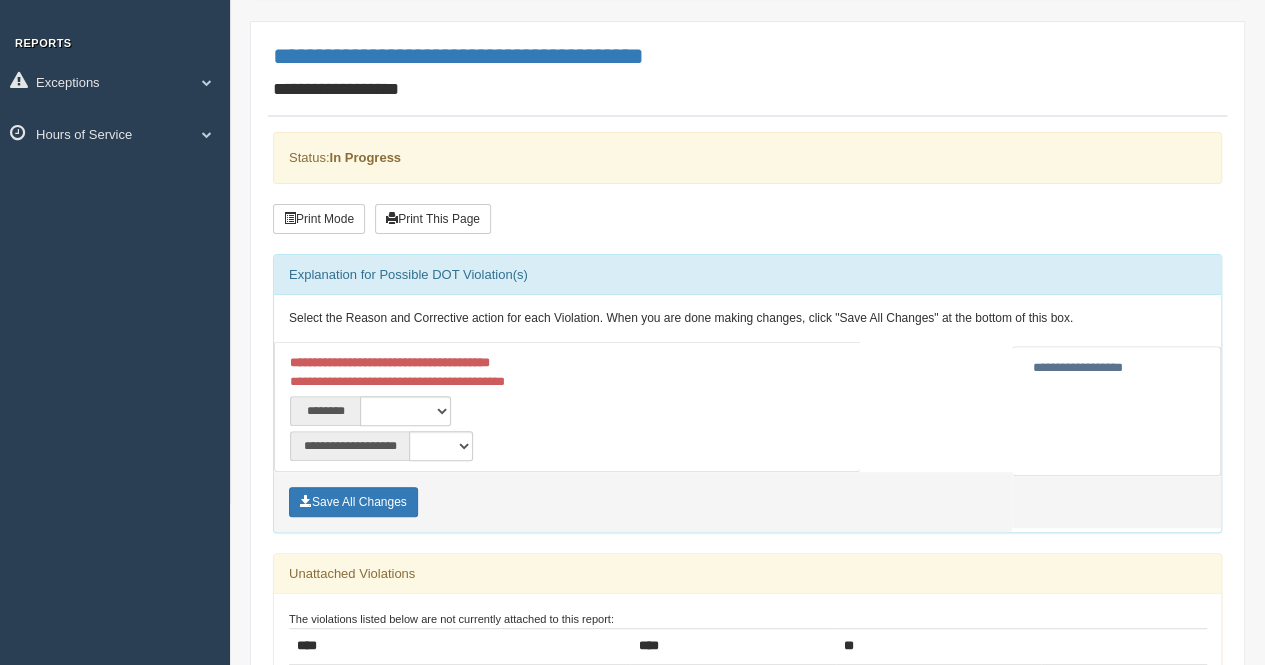 scroll, scrollTop: 200, scrollLeft: 0, axis: vertical 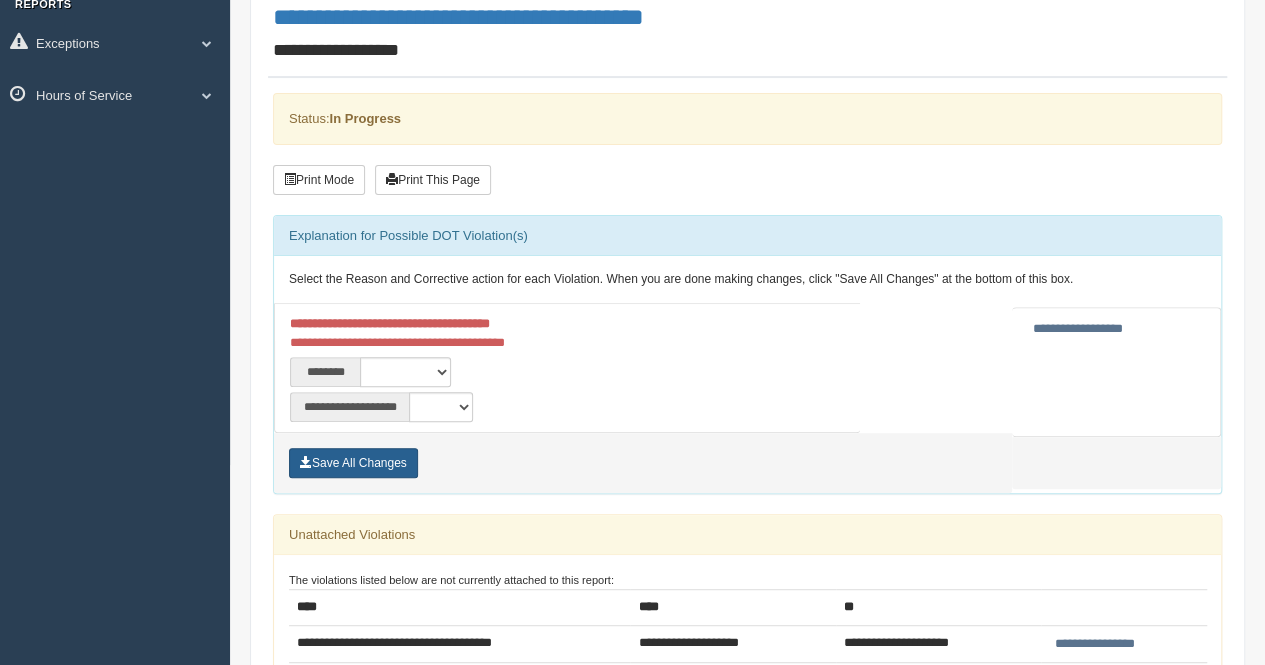 click on "Save All Changes" at bounding box center [353, 463] 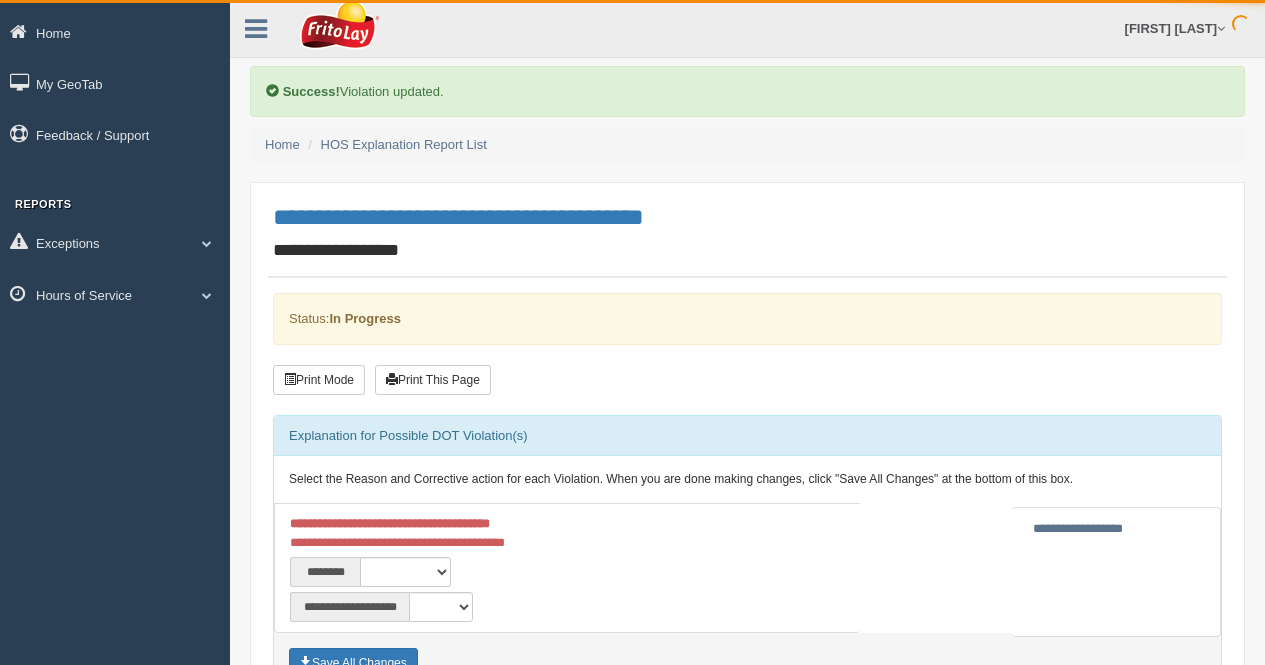 scroll, scrollTop: 0, scrollLeft: 0, axis: both 